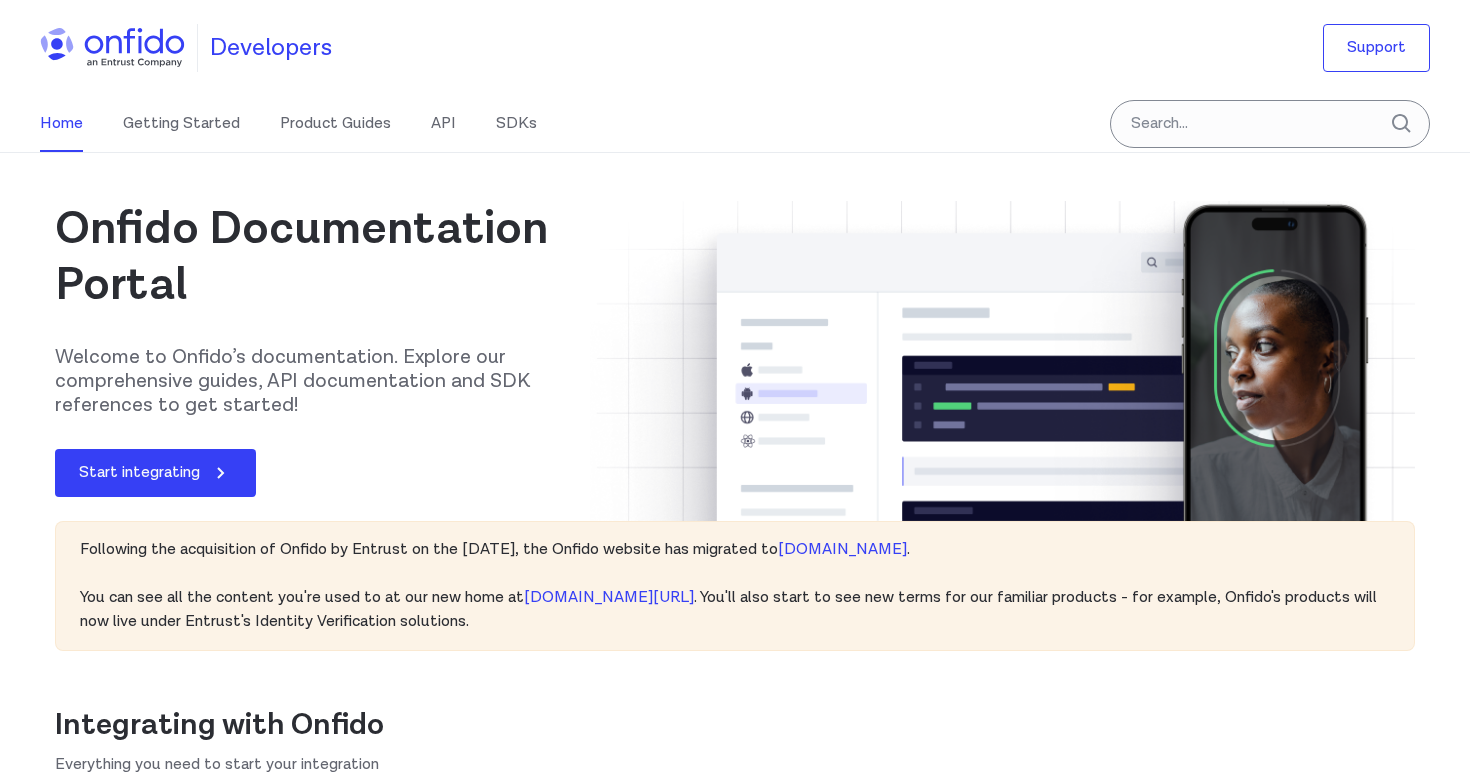 scroll, scrollTop: 0, scrollLeft: 0, axis: both 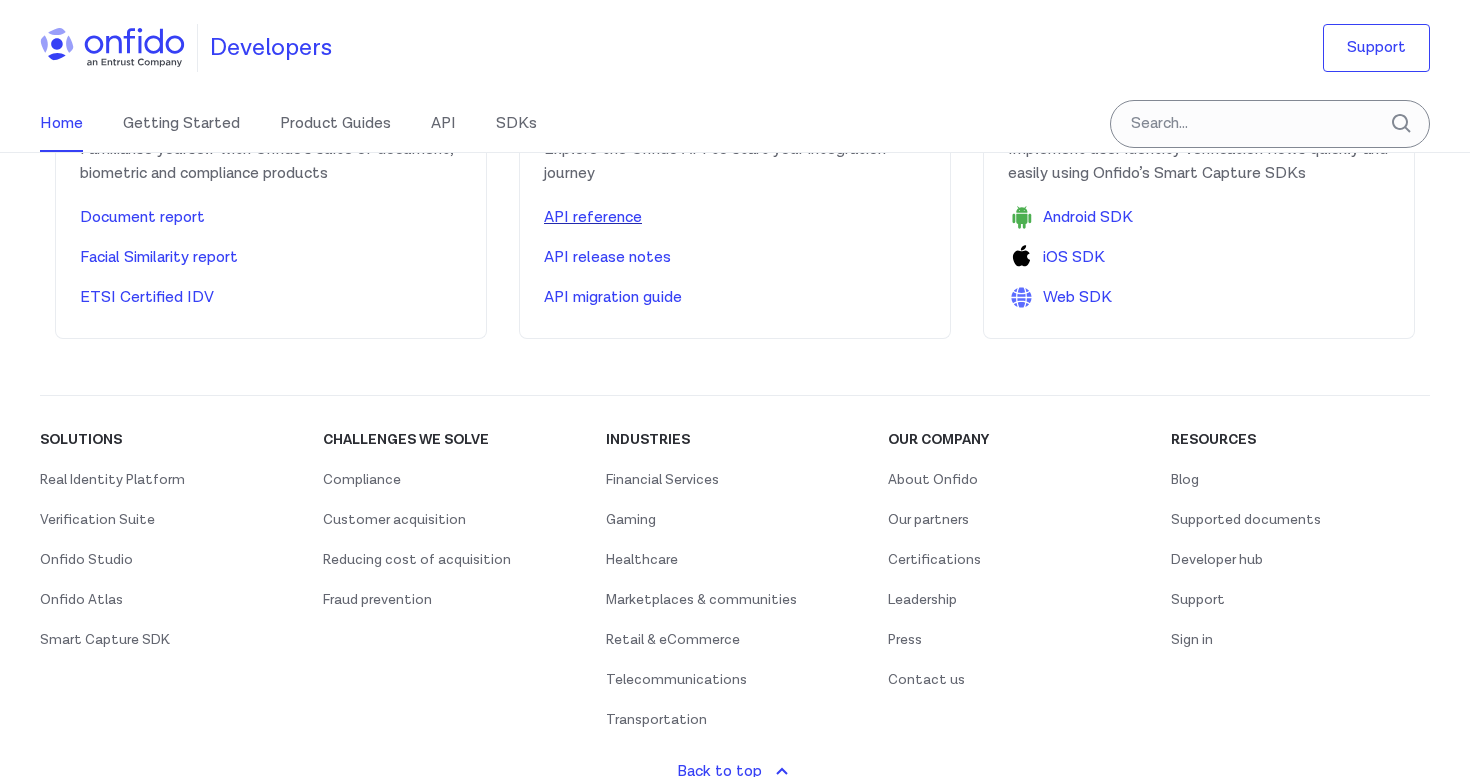 click on "API reference" at bounding box center (593, 218) 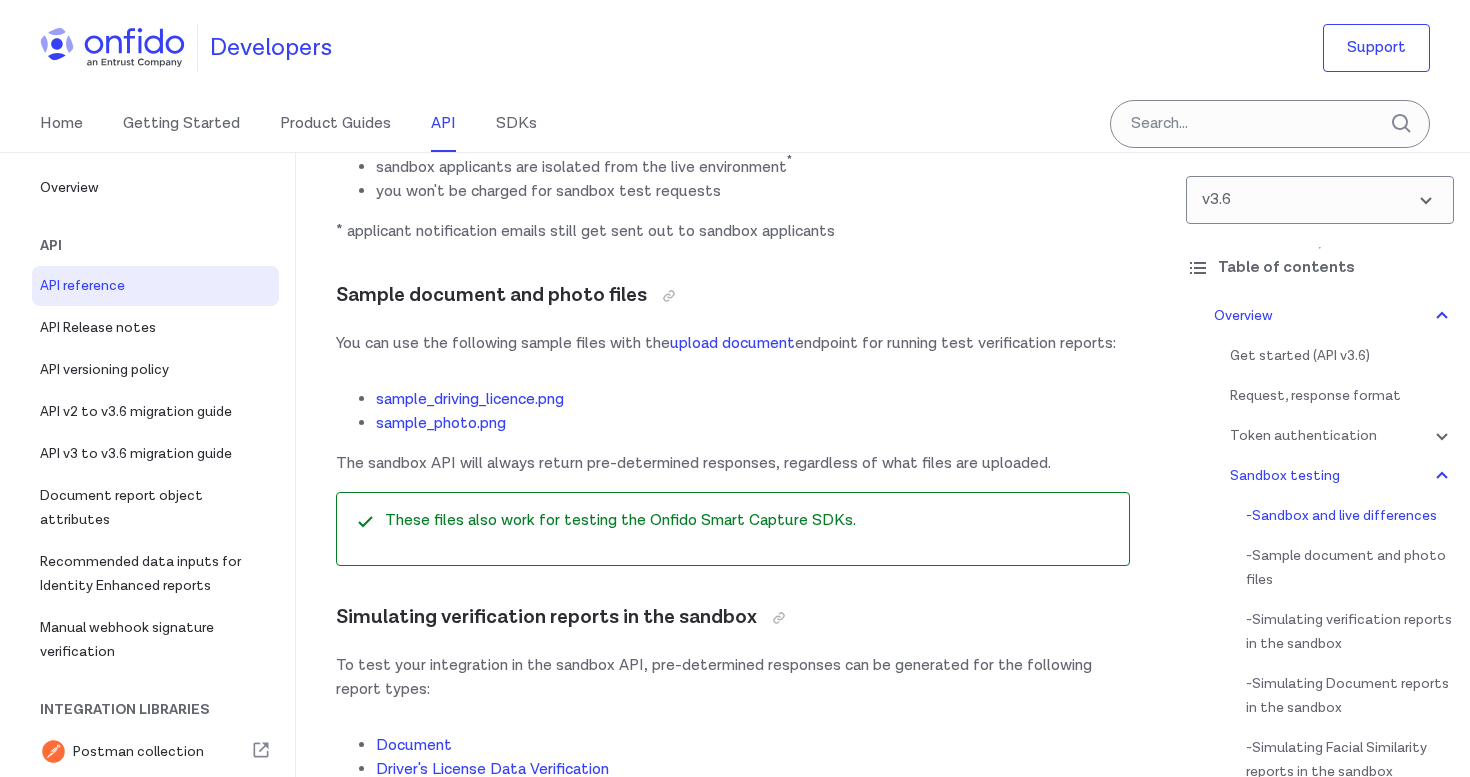 scroll, scrollTop: 4174, scrollLeft: 0, axis: vertical 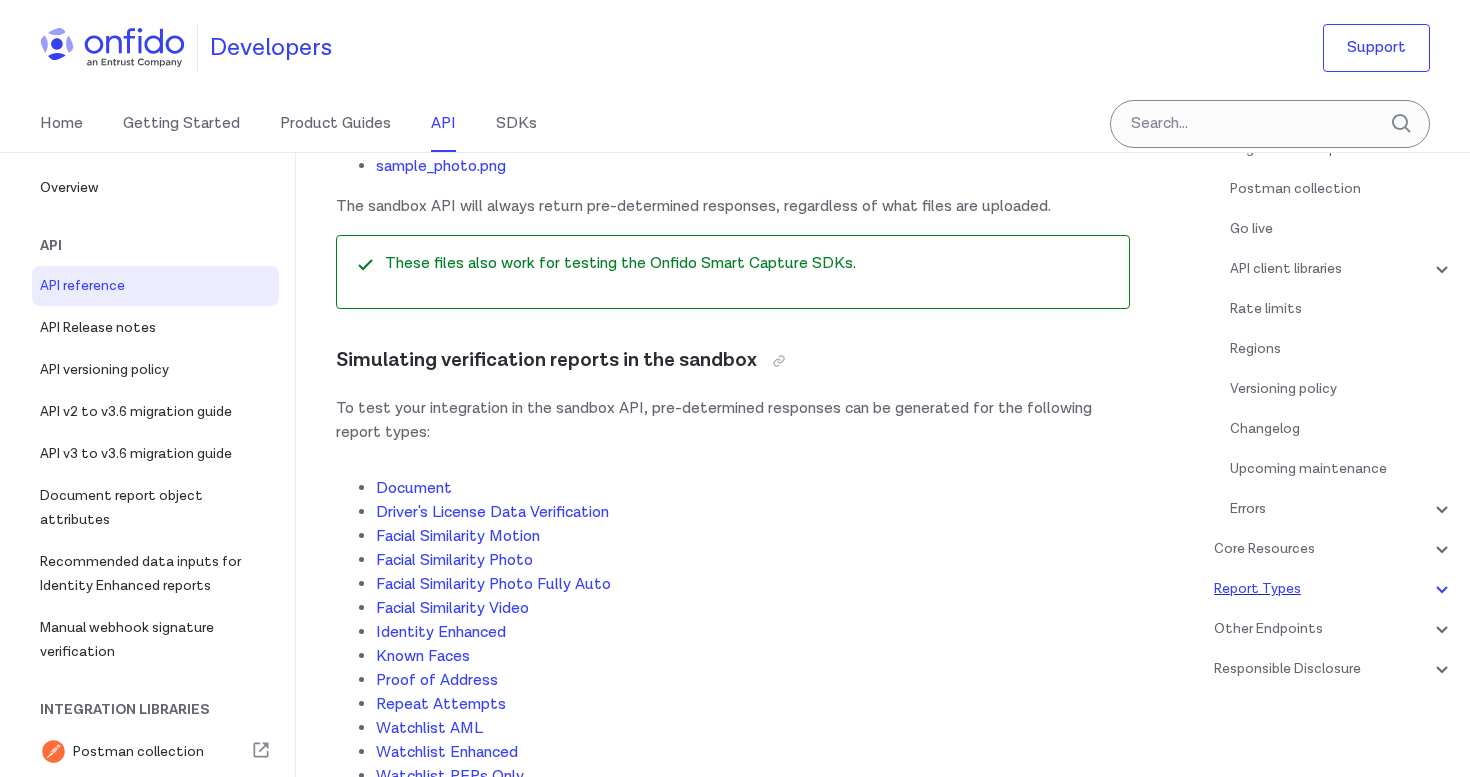 click on "Report Types" at bounding box center (1334, 589) 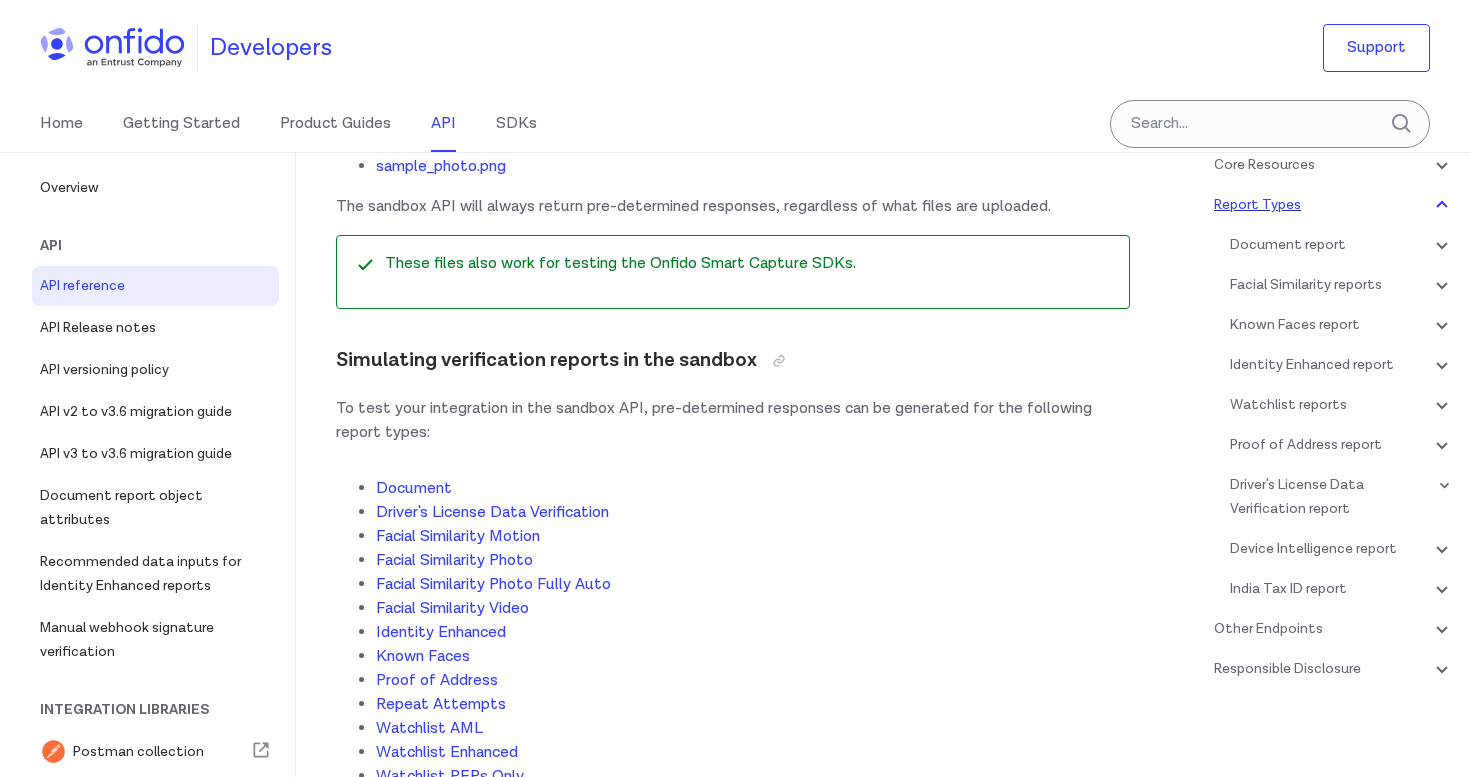 scroll, scrollTop: 83326, scrollLeft: 0, axis: vertical 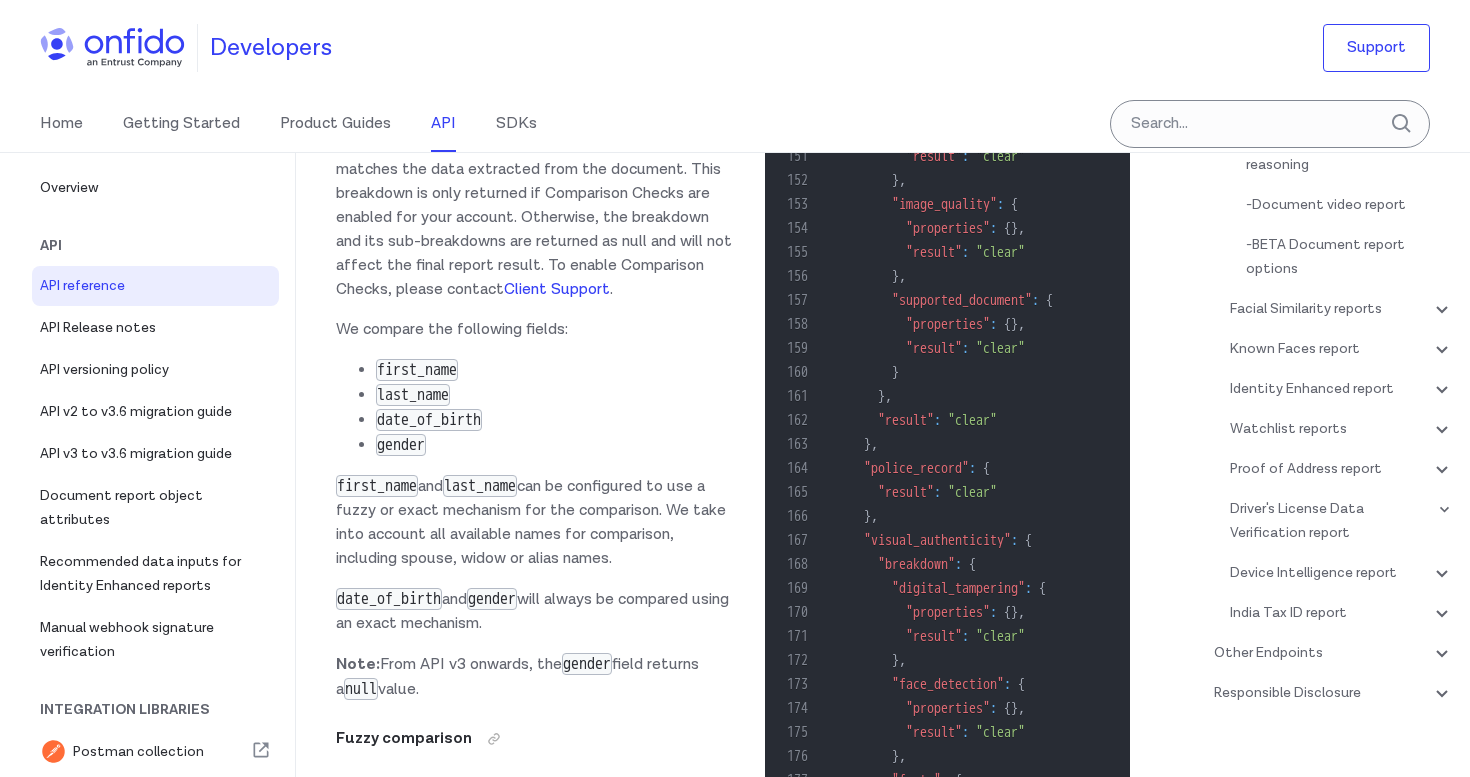 click on "Document report object values" at bounding box center [576, -3362] 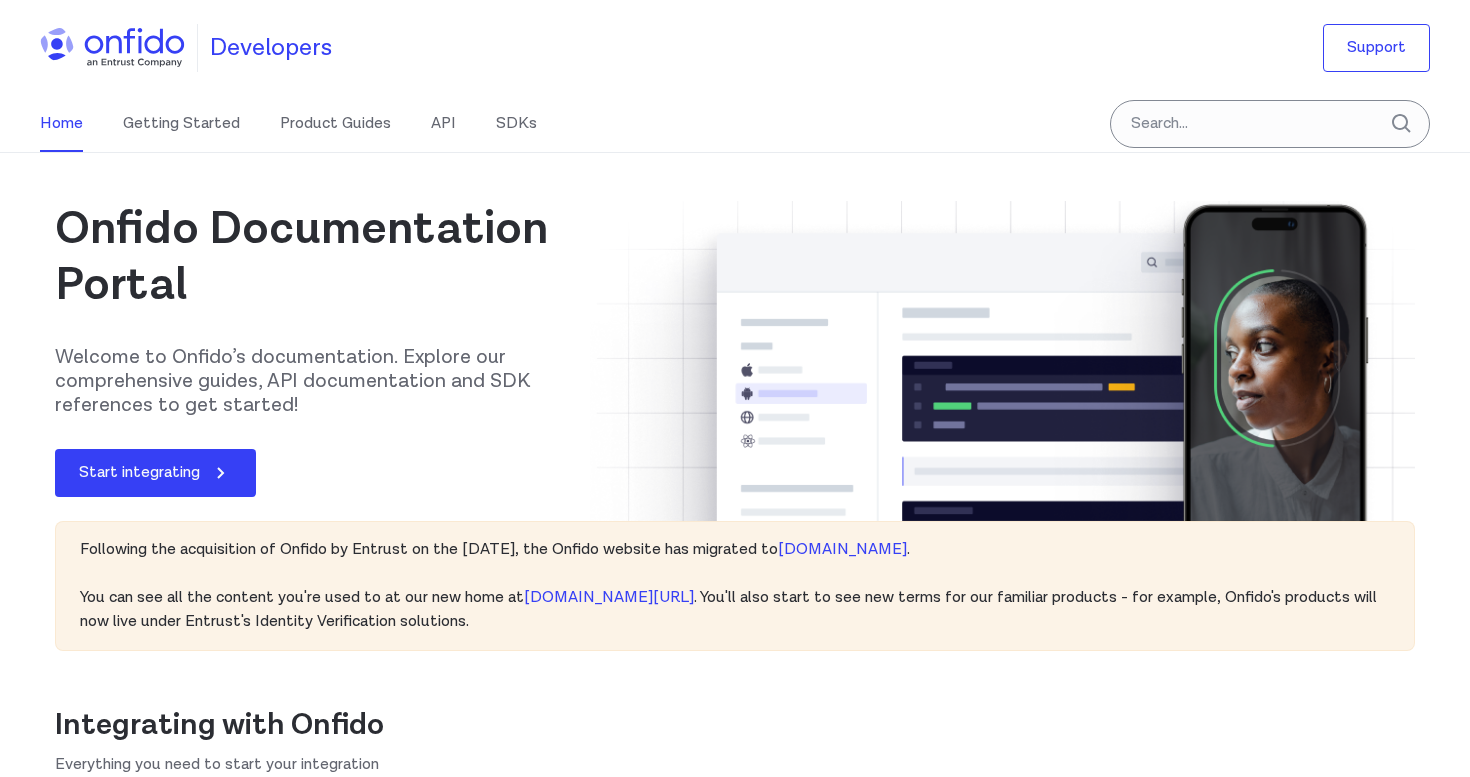 scroll, scrollTop: 0, scrollLeft: 0, axis: both 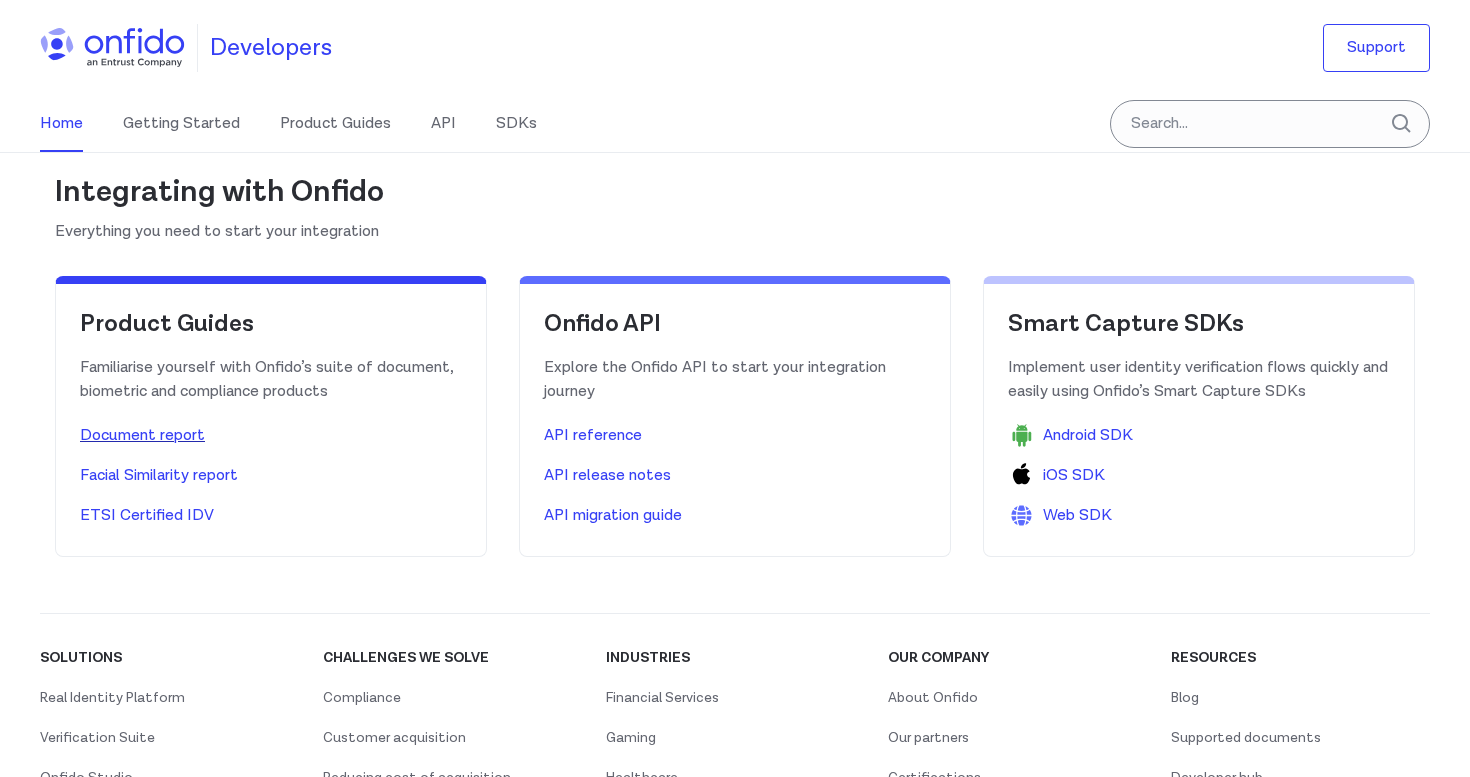 click on "Document report" at bounding box center [271, 436] 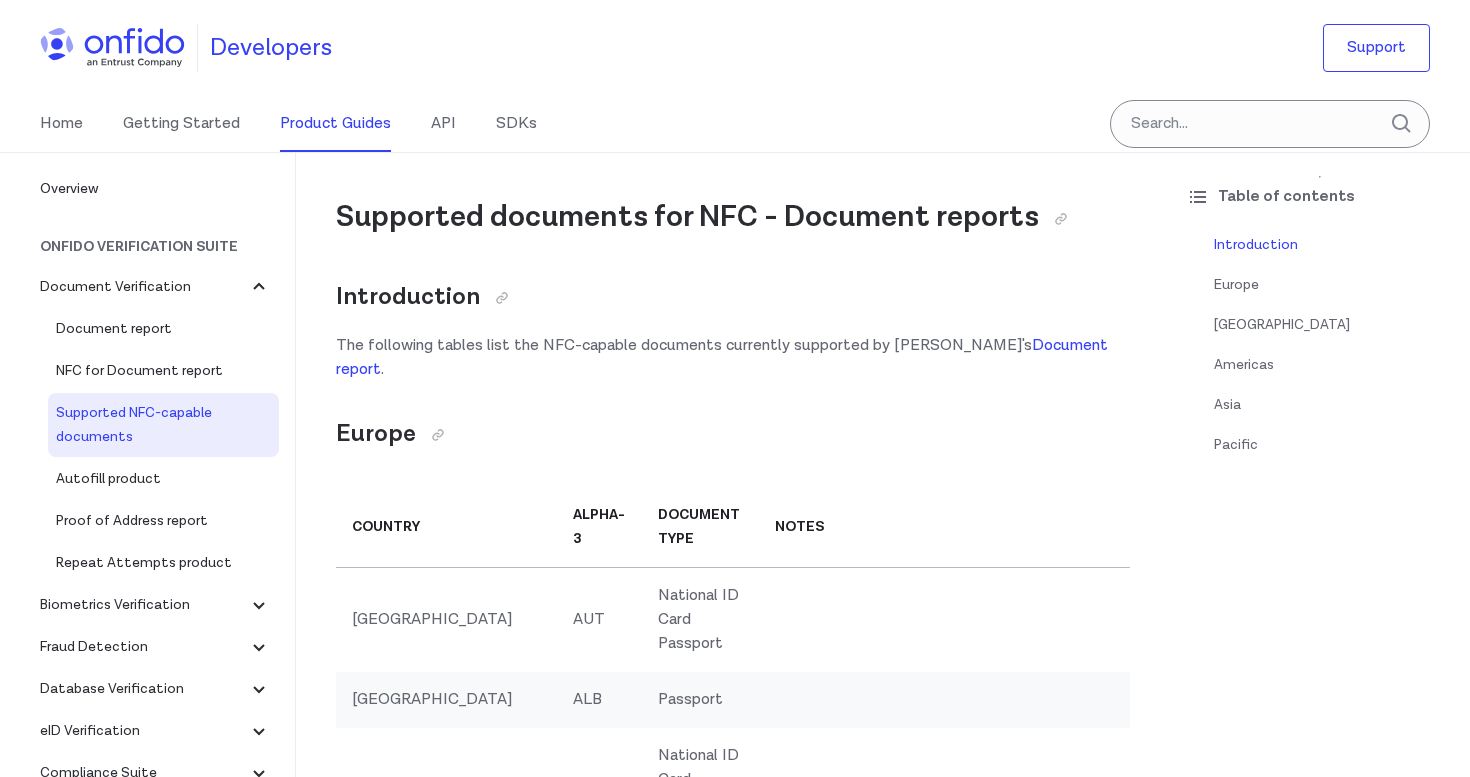 scroll, scrollTop: 0, scrollLeft: 0, axis: both 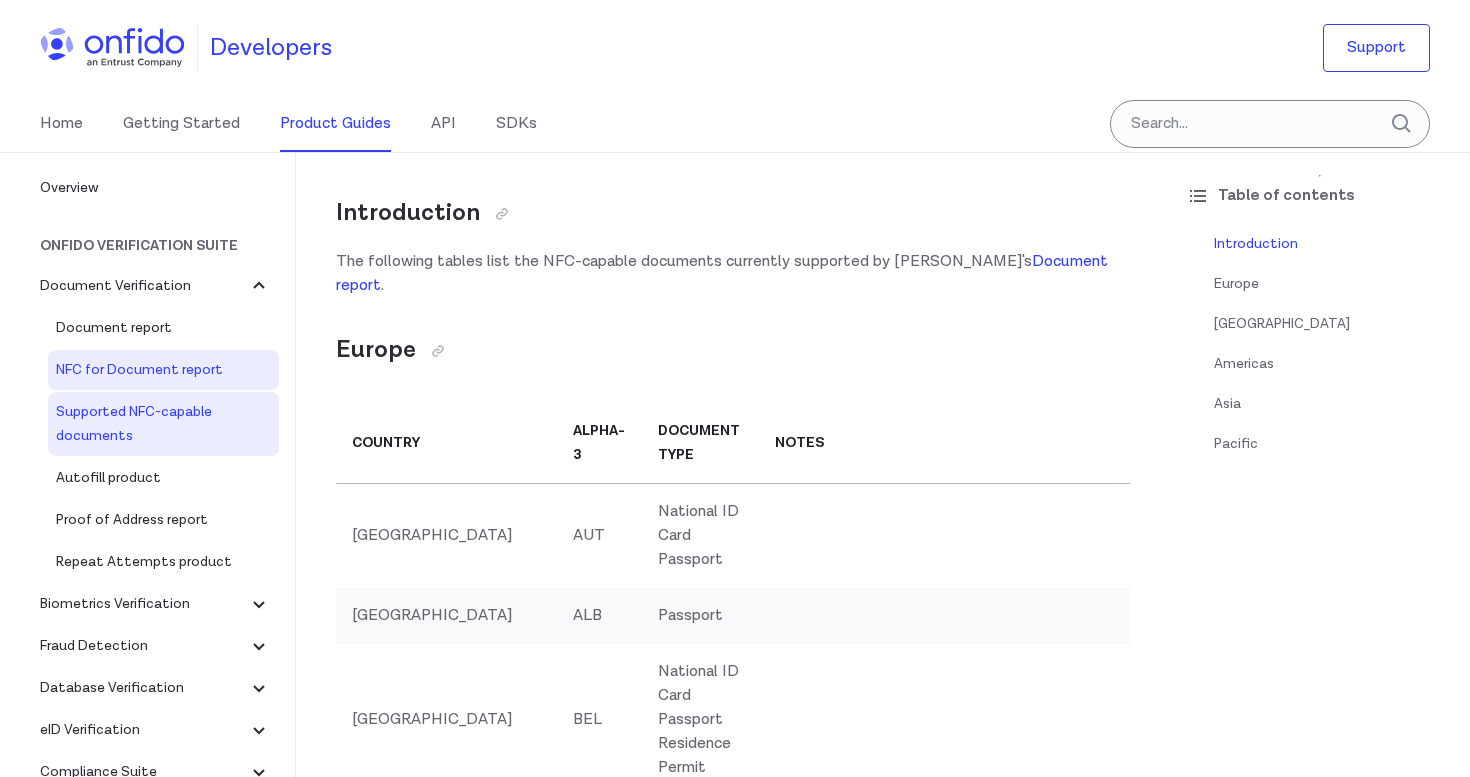 click on "NFC for Document report" at bounding box center (163, 370) 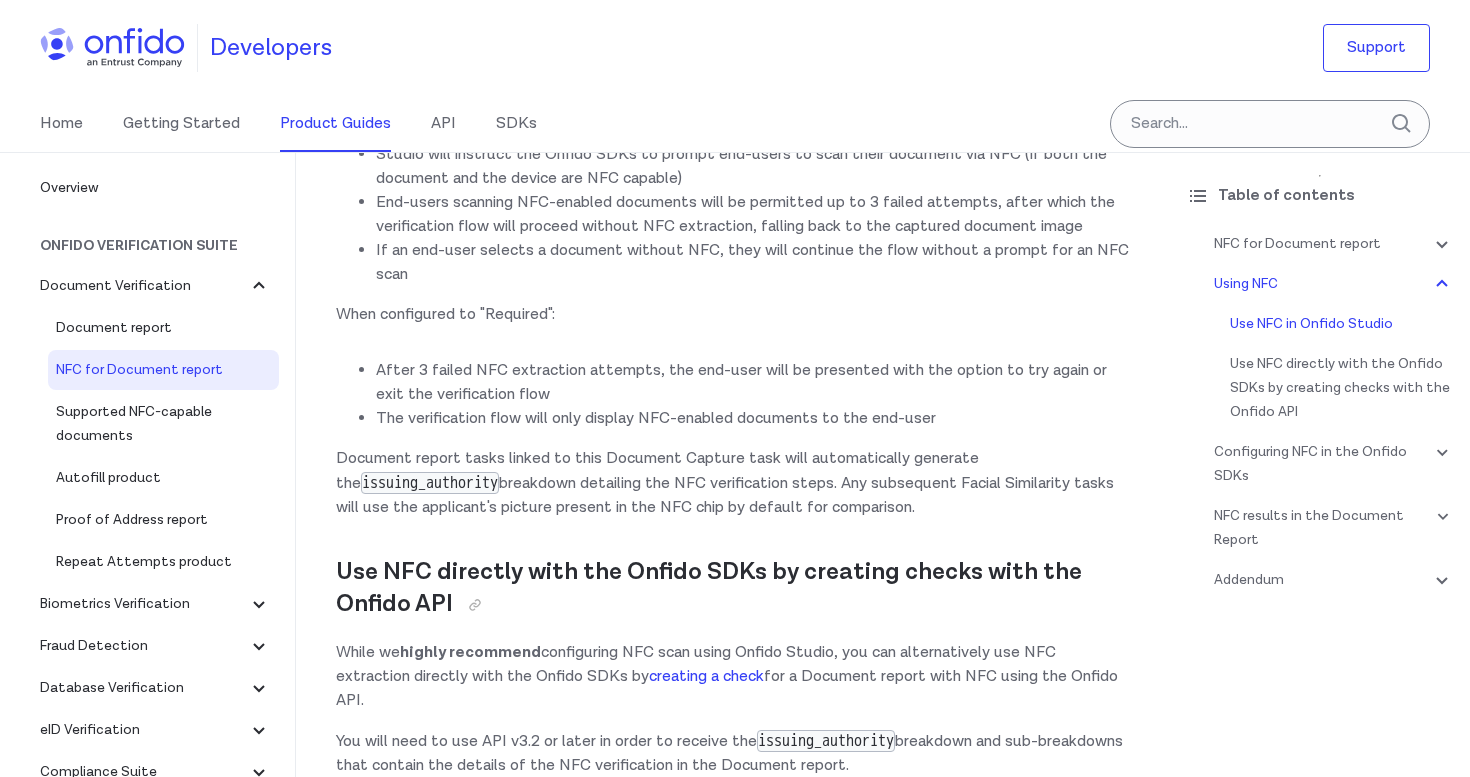 scroll, scrollTop: 1553, scrollLeft: 0, axis: vertical 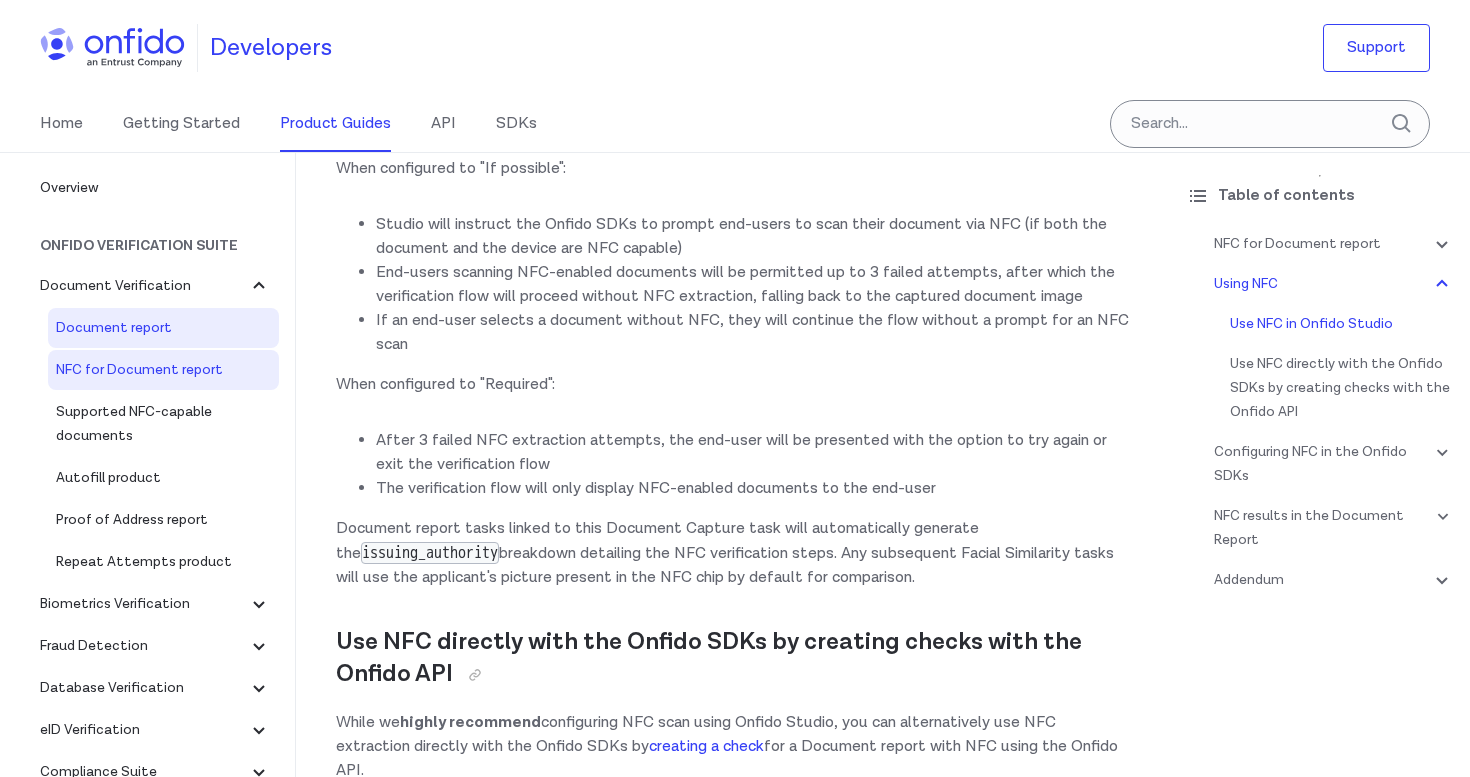 click on "Document report" at bounding box center [163, 328] 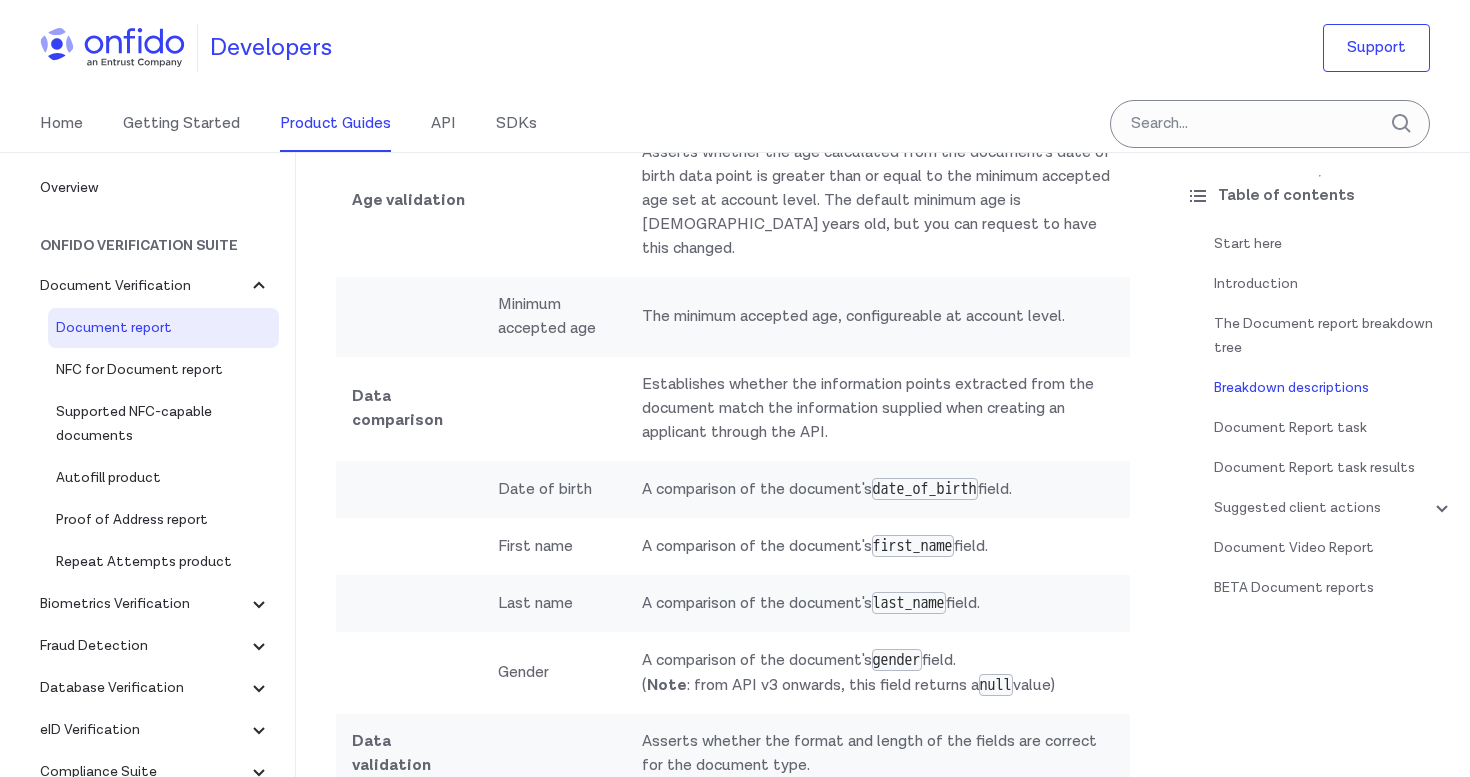 scroll, scrollTop: 4408, scrollLeft: 0, axis: vertical 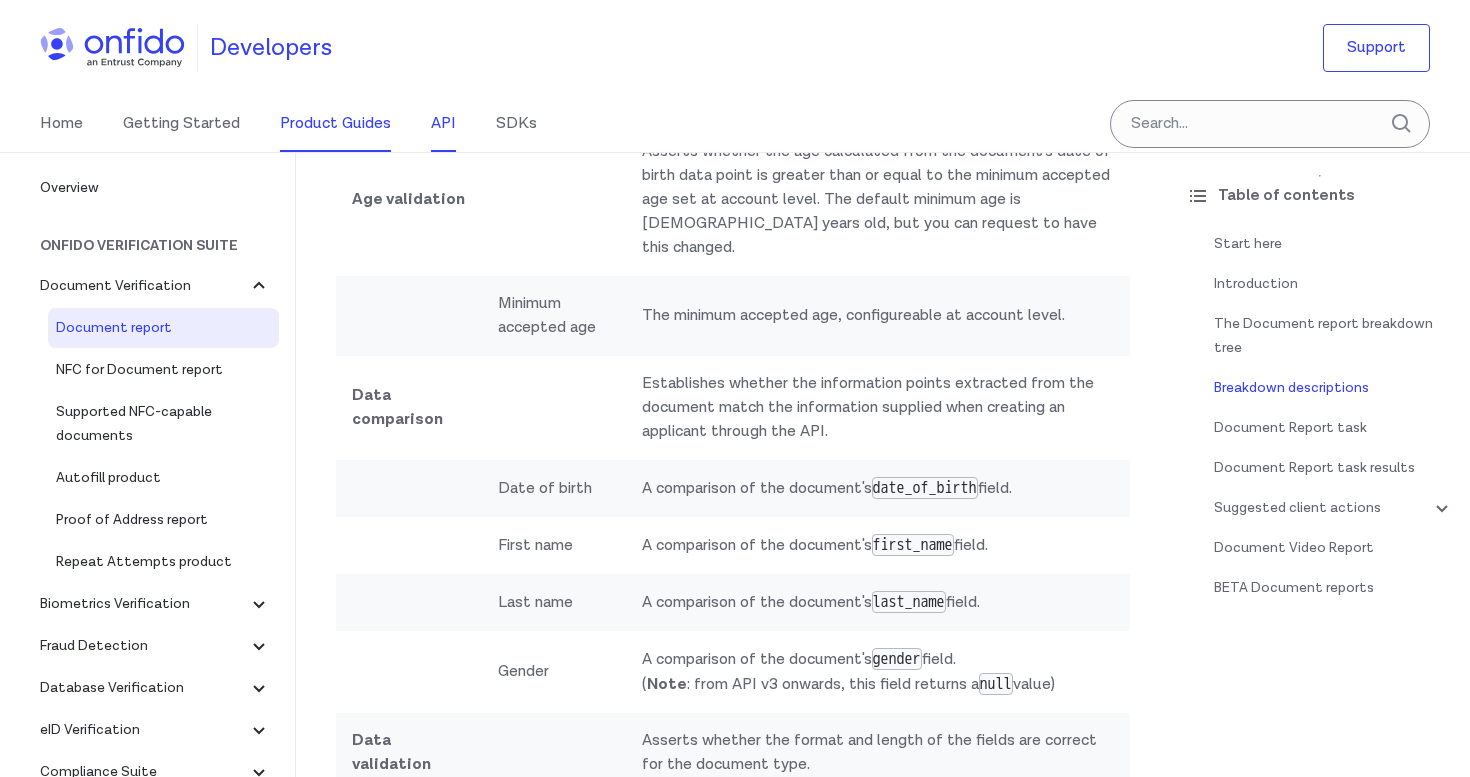 click on "API" at bounding box center [443, 124] 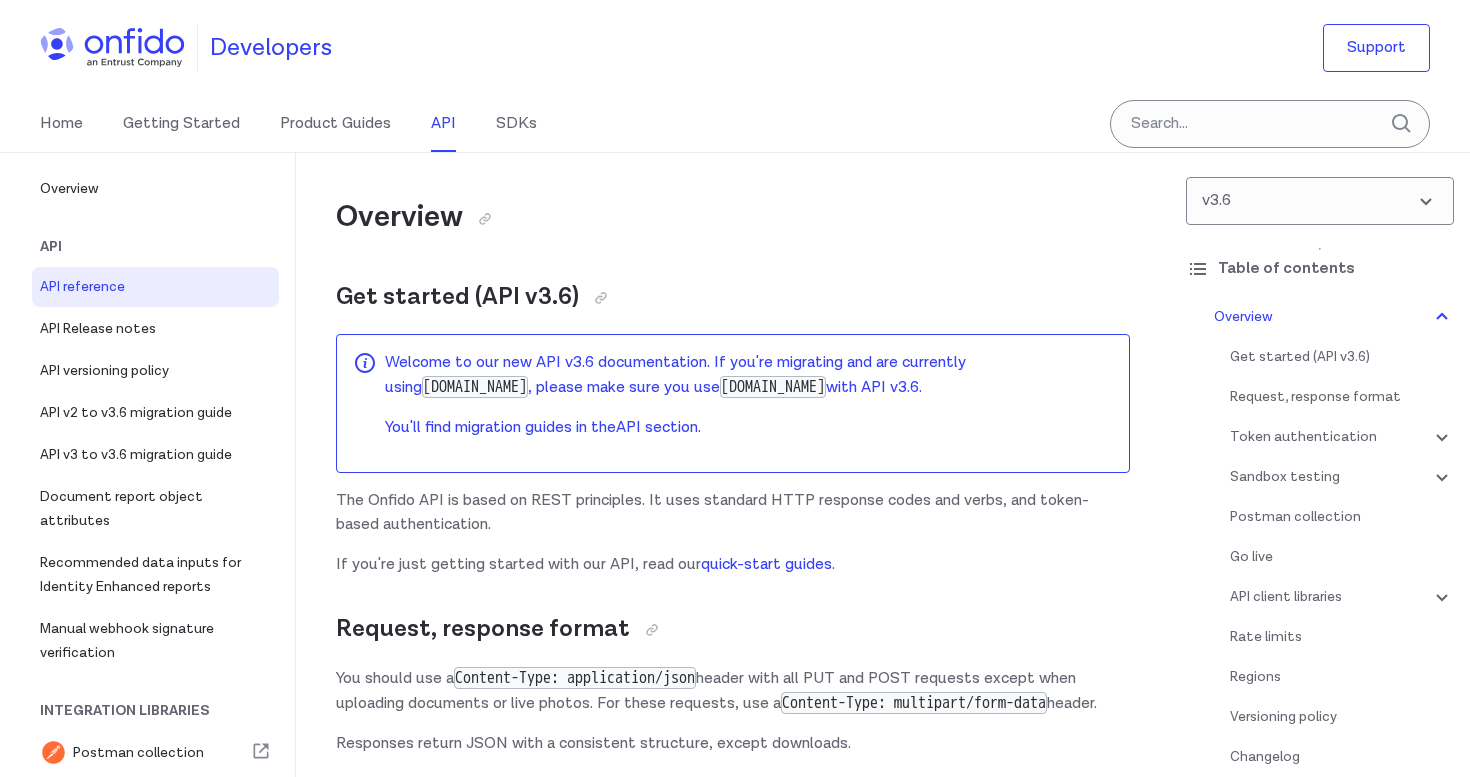 select on "http" 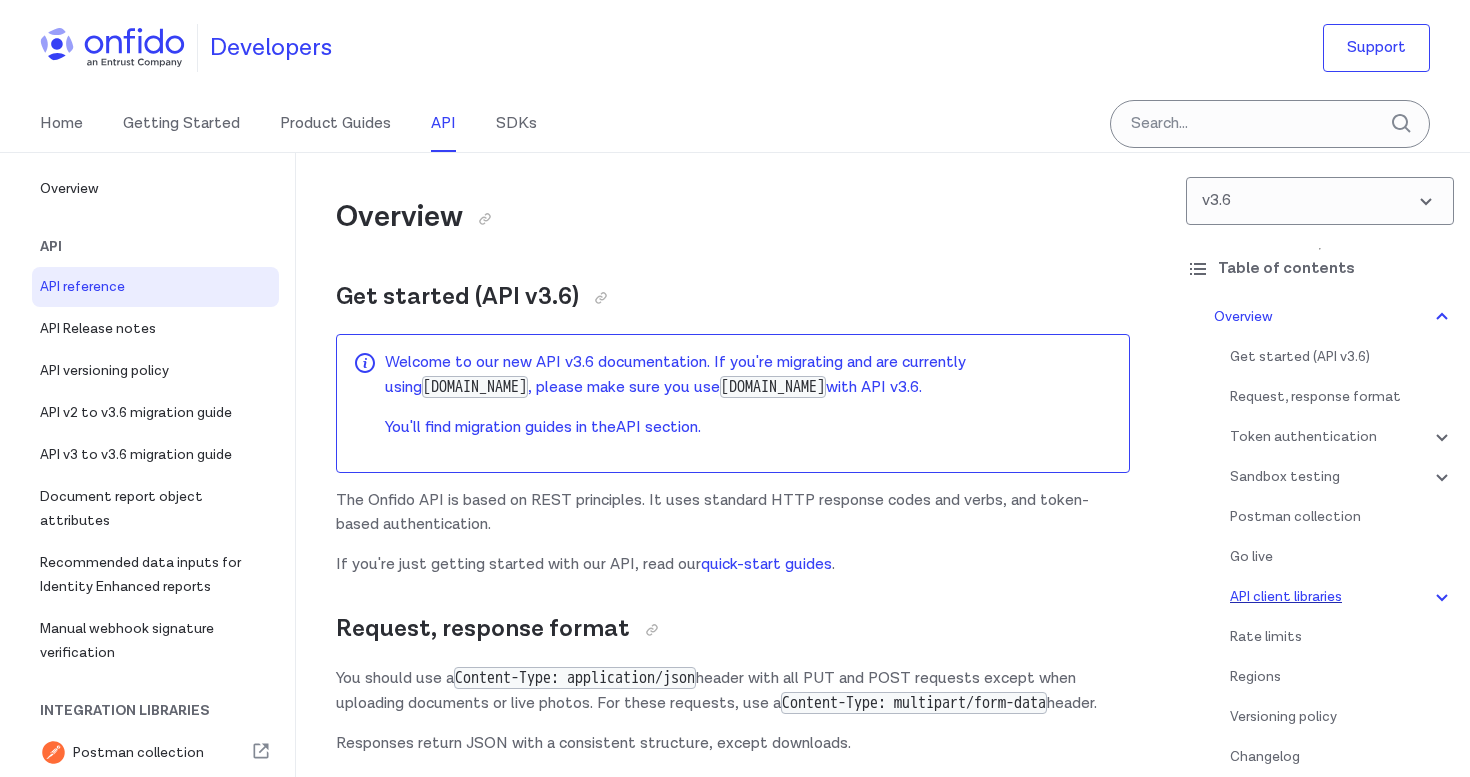 scroll, scrollTop: 327, scrollLeft: 0, axis: vertical 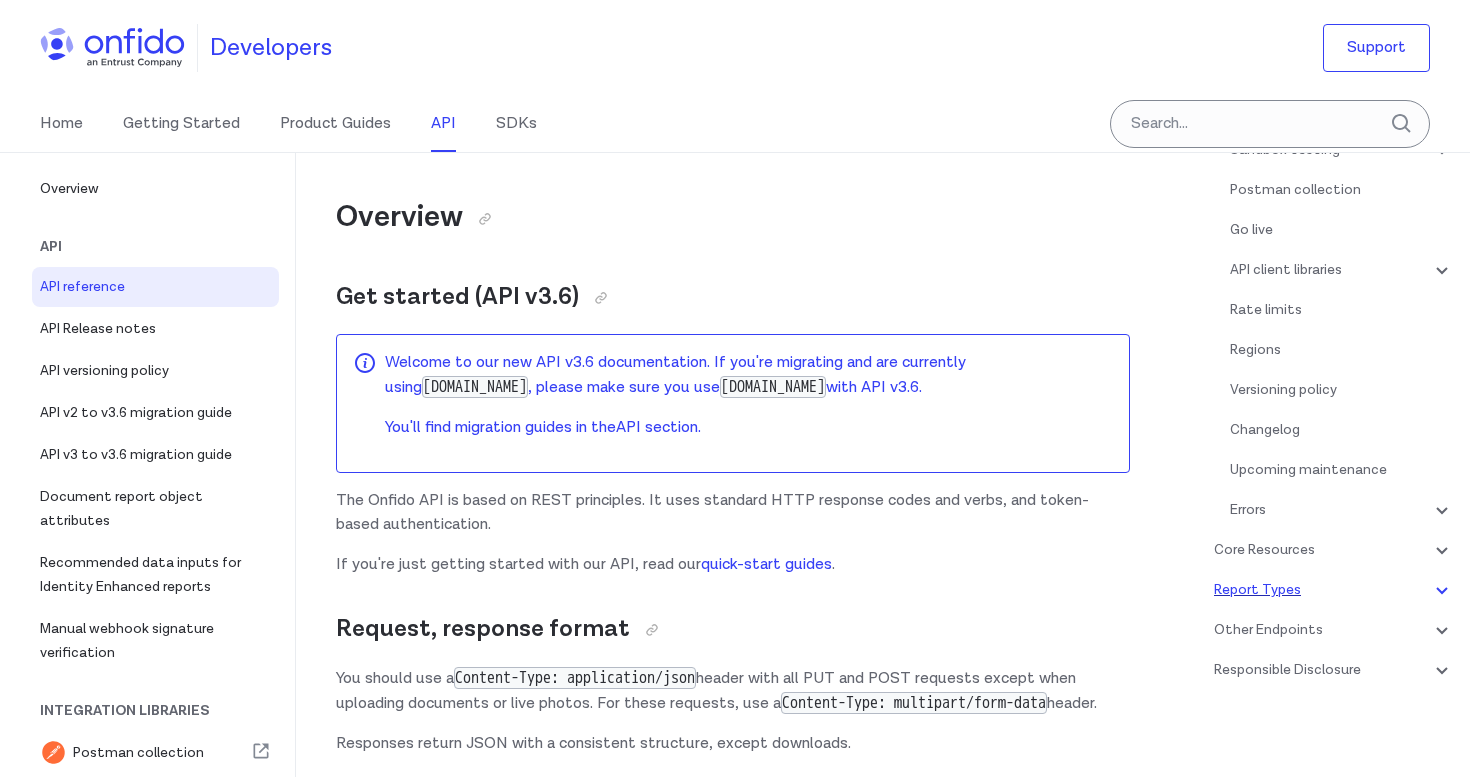 click on "Report Types" at bounding box center [1334, 590] 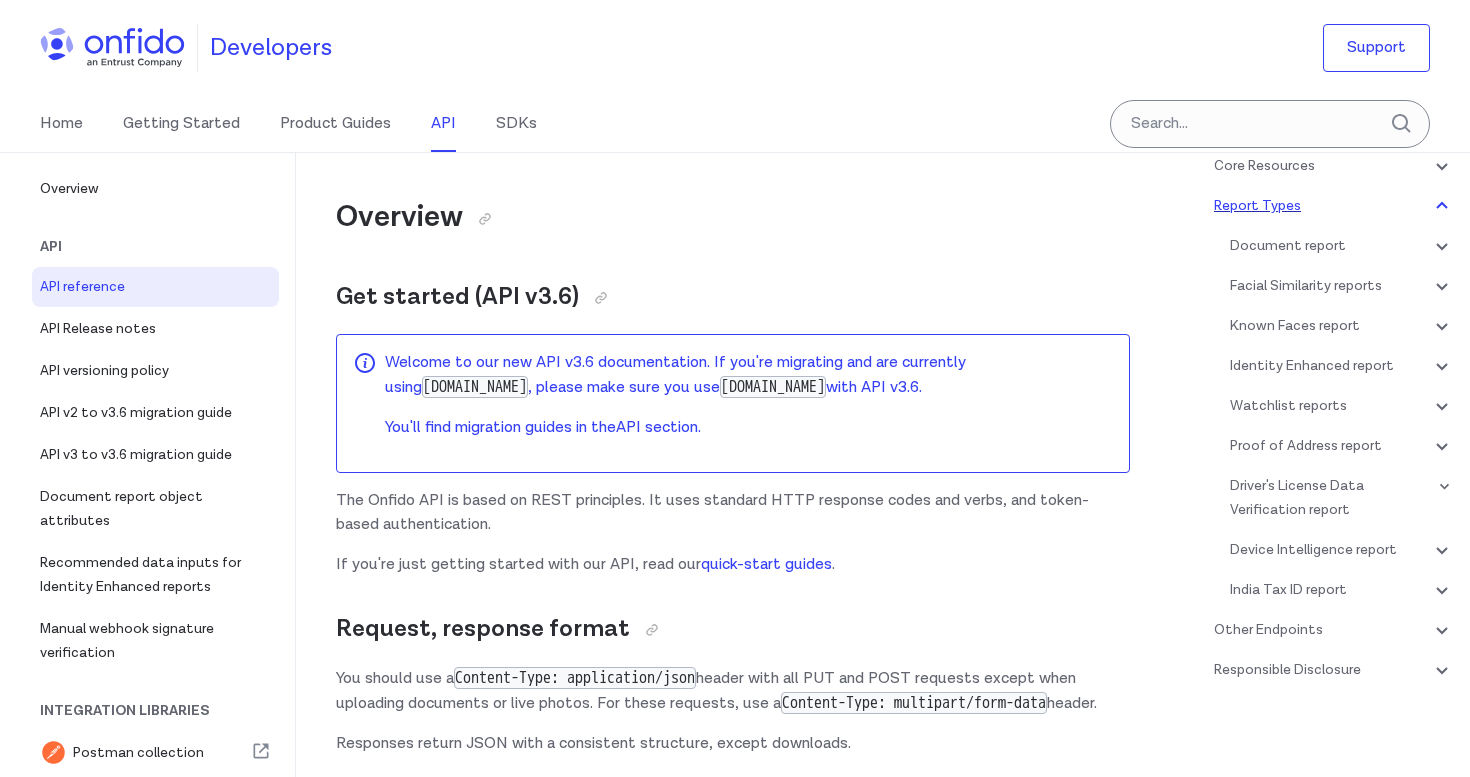 scroll, scrollTop: 83326, scrollLeft: 0, axis: vertical 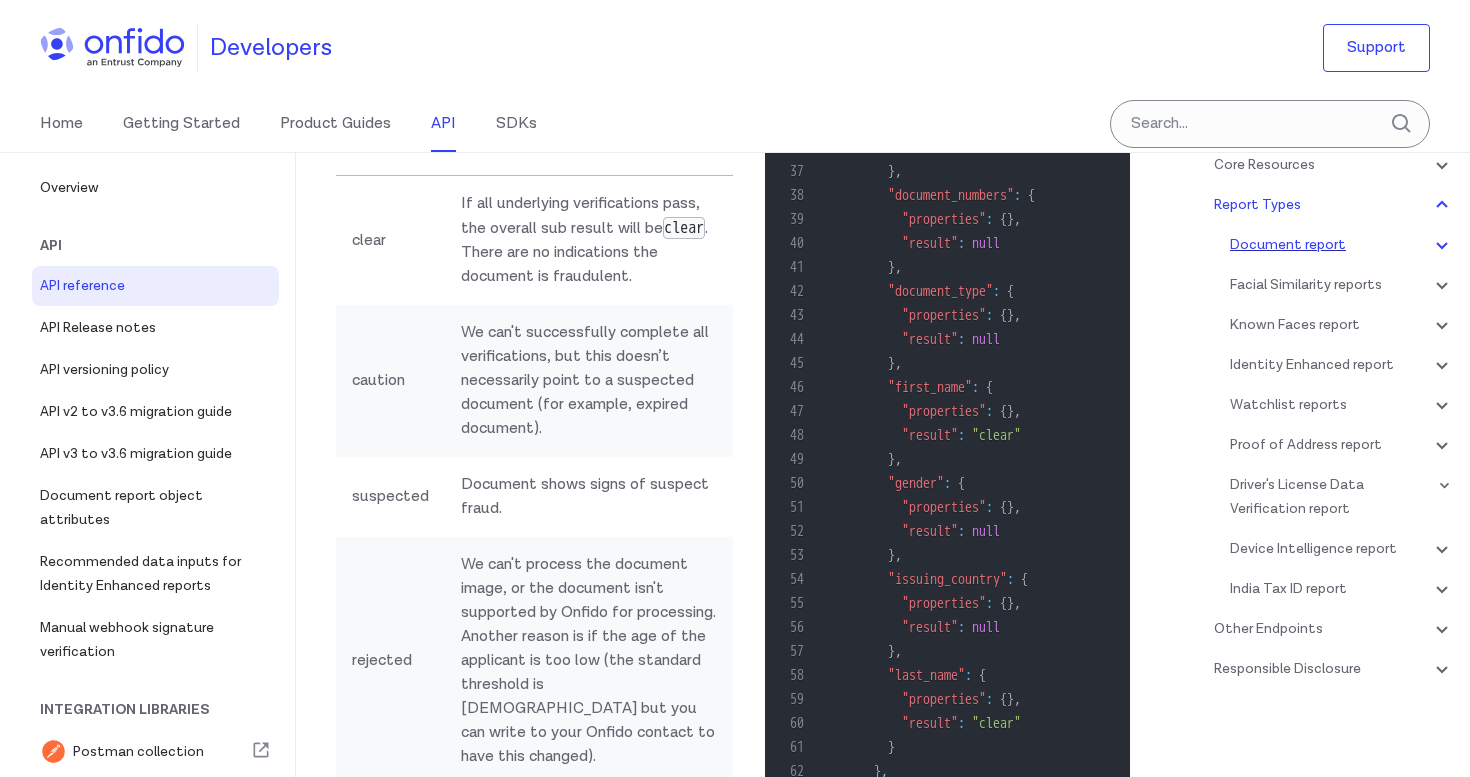 click on "Document report" at bounding box center [1342, 245] 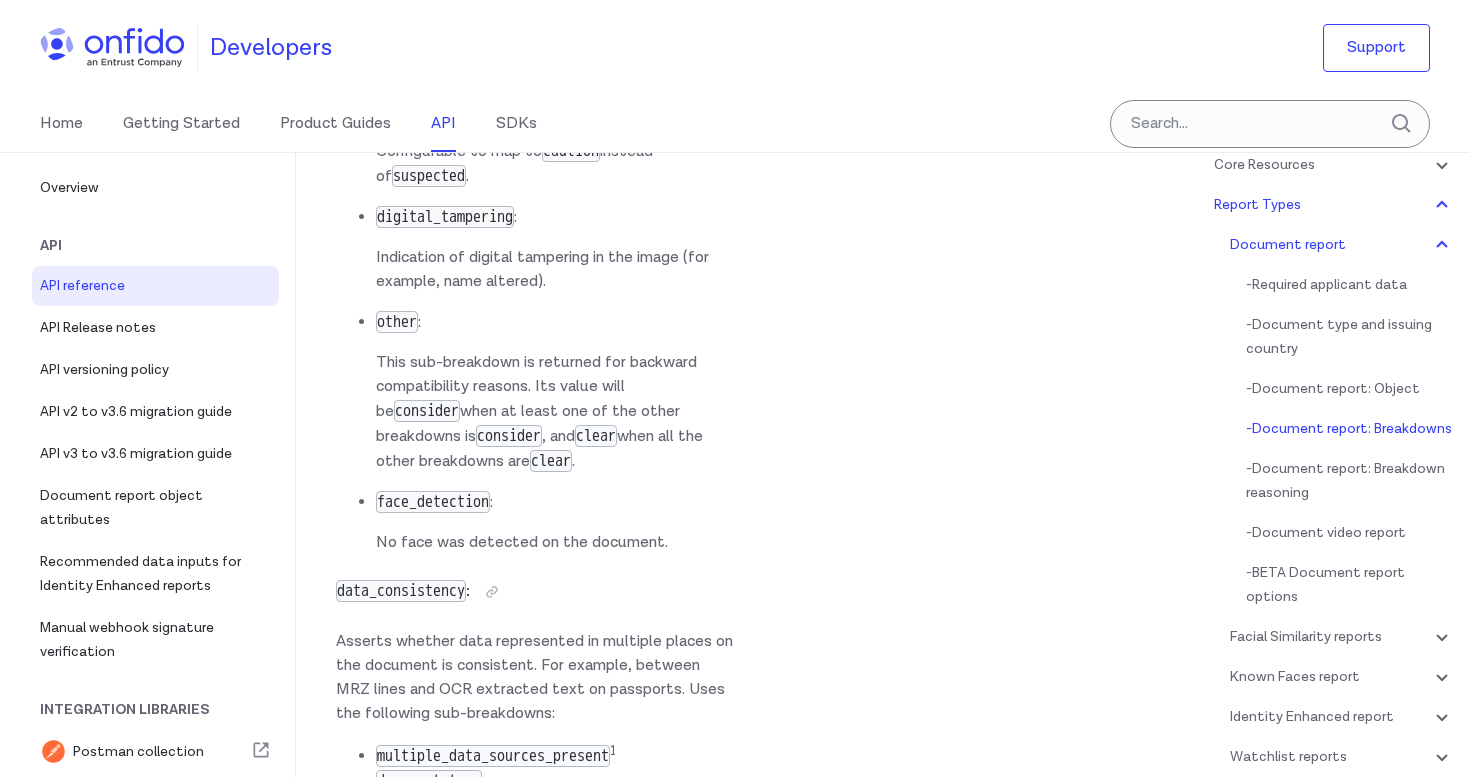 scroll, scrollTop: 89649, scrollLeft: 0, axis: vertical 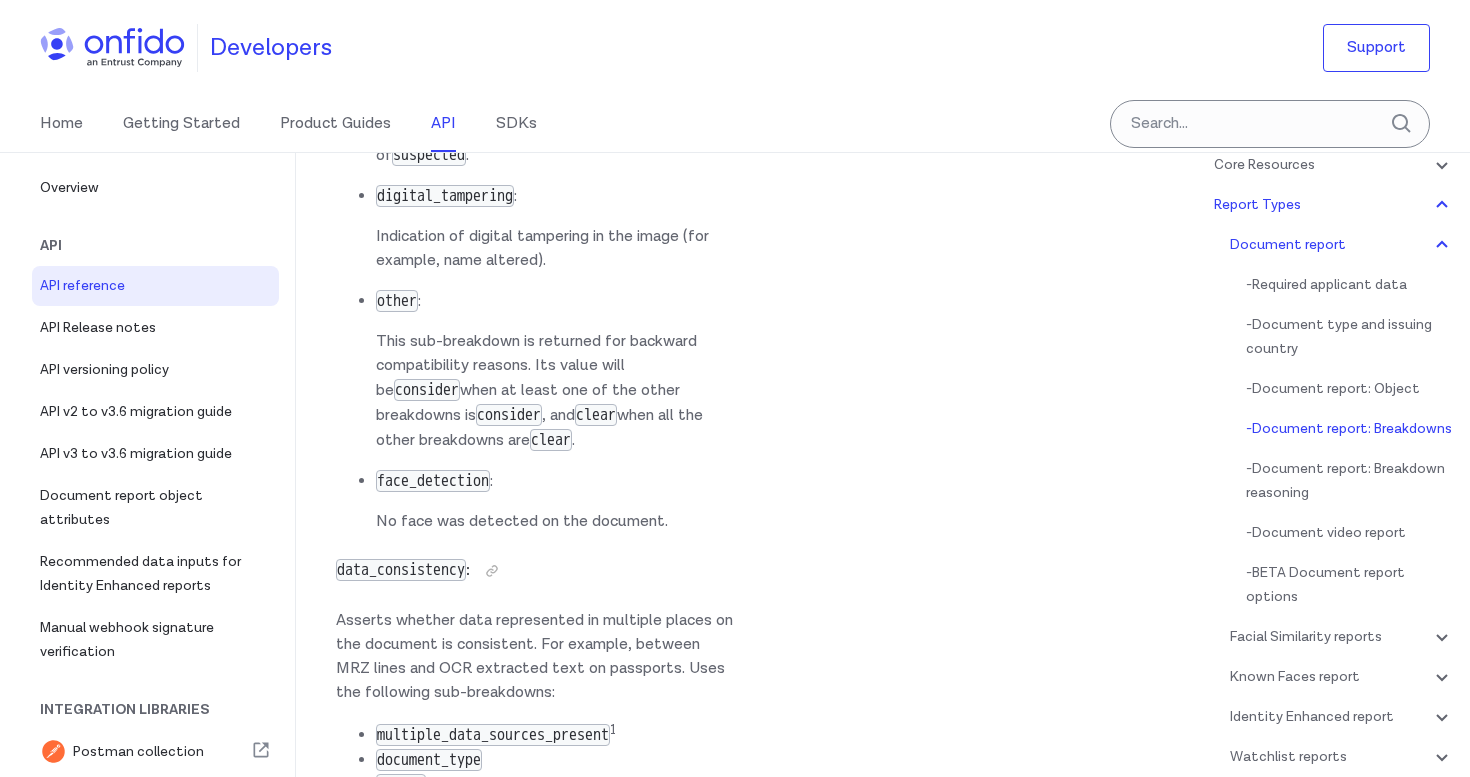 click at bounding box center (484, -3428) 